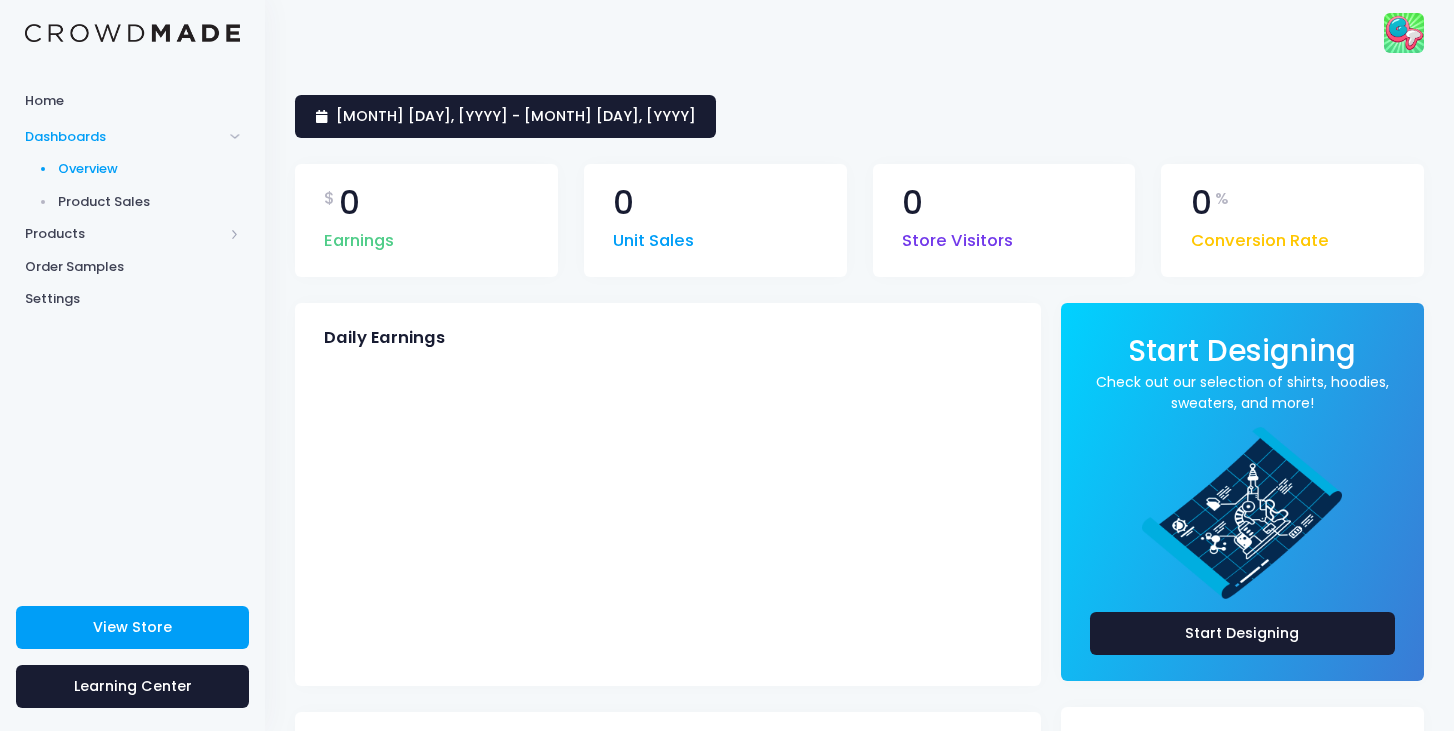 scroll, scrollTop: 0, scrollLeft: 0, axis: both 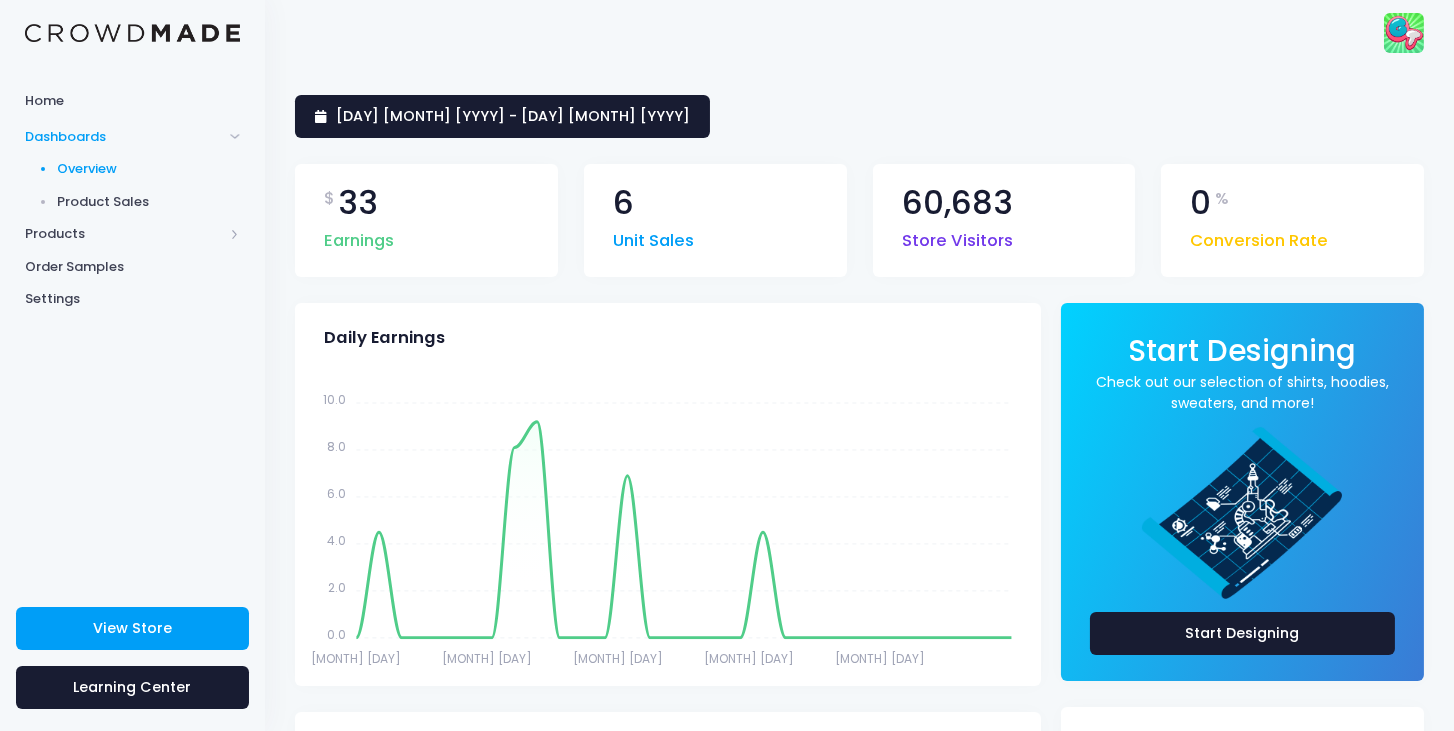 click on "60,683
Store Visitors" at bounding box center [426, 220] 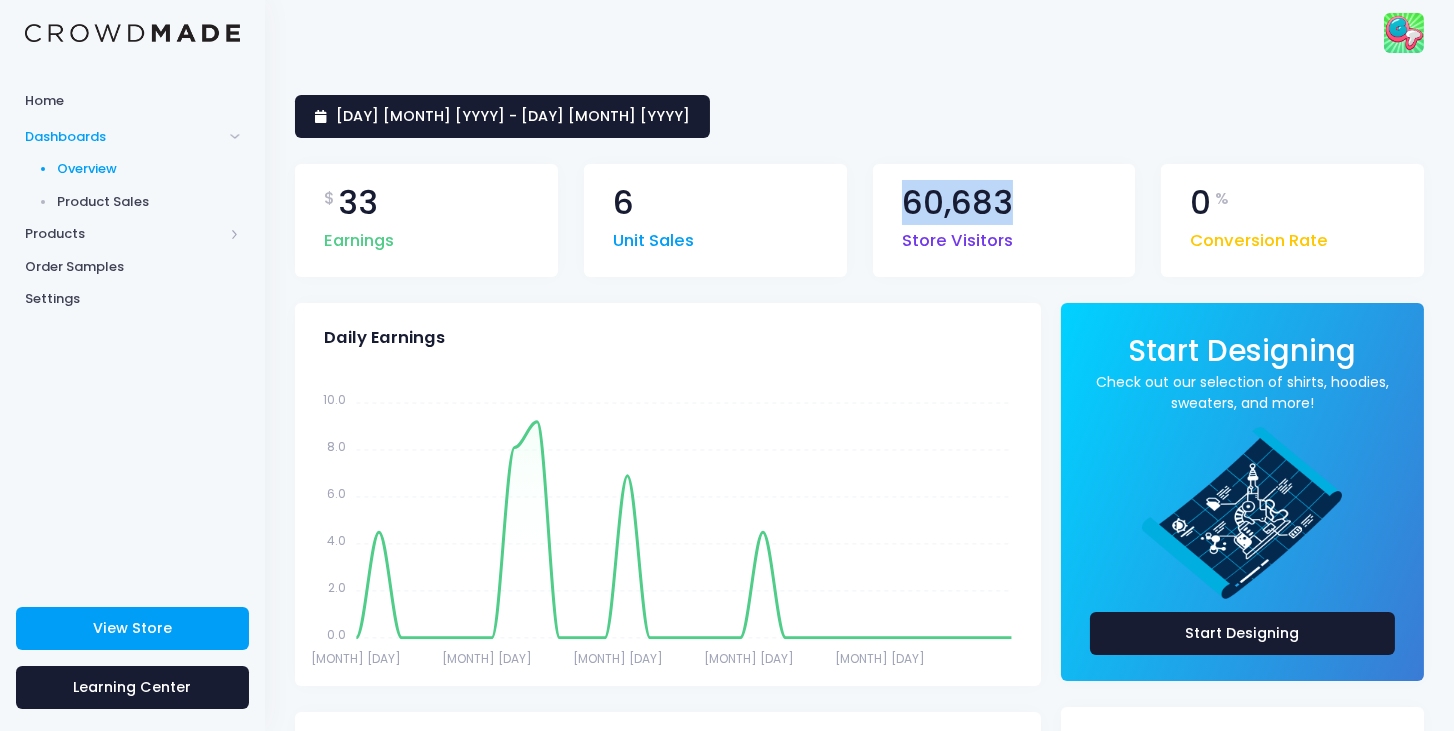 drag, startPoint x: 1013, startPoint y: 204, endPoint x: 835, endPoint y: 191, distance: 178.47409 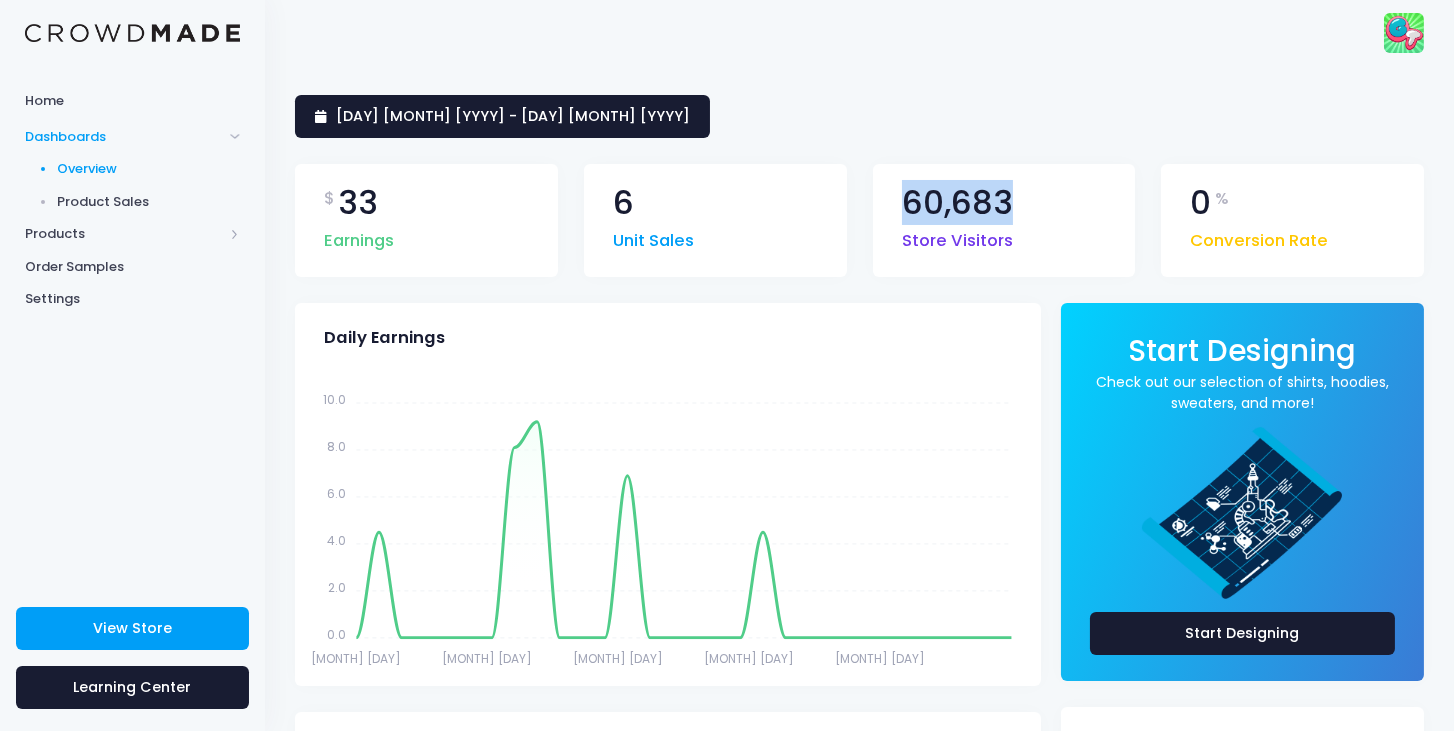 click on "$
33
Earnings
6
Unit Sales
60,683
Store Visitors
0
%
Conversion Rate" at bounding box center (859, 220) 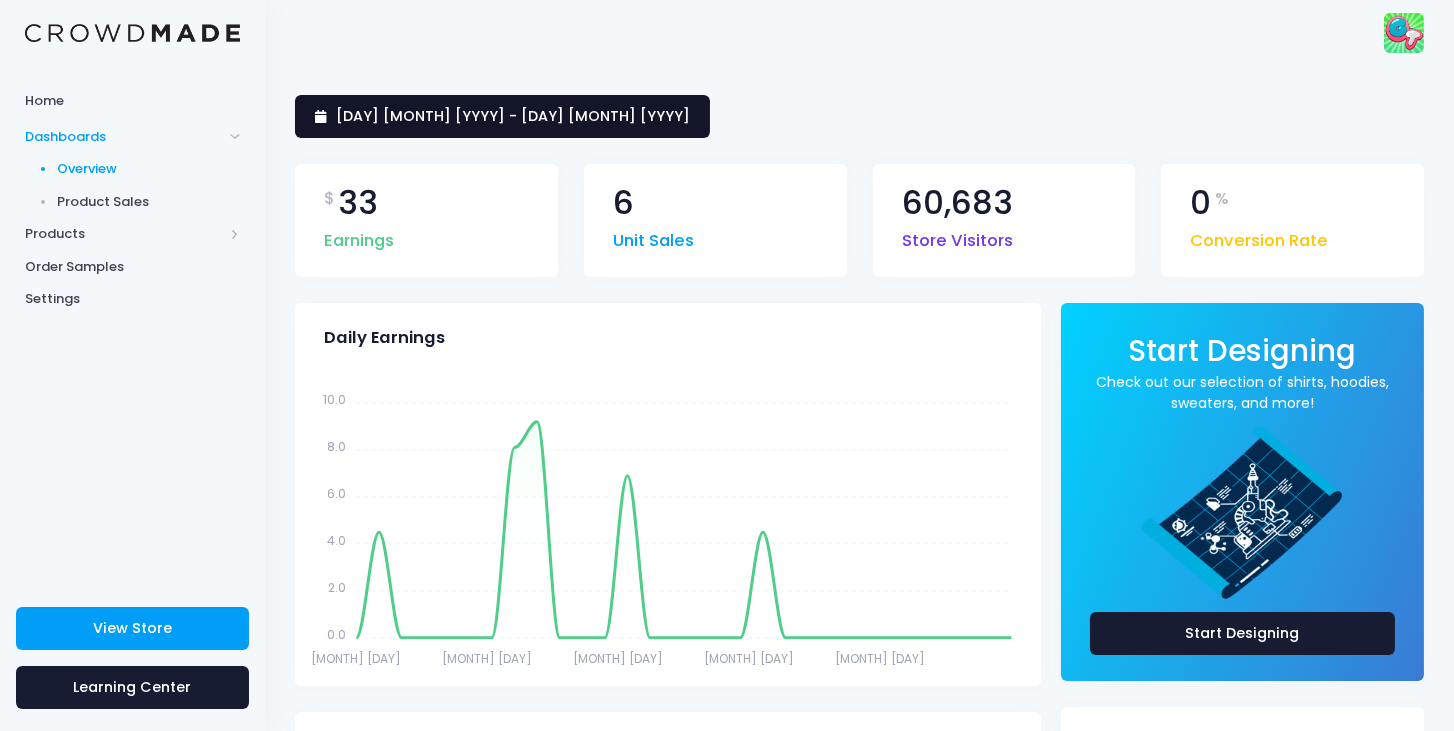 click on "[DAY] [MONTH] [YYYY] - [DAY] [MONTH] [YYYY]" at bounding box center (513, 116) 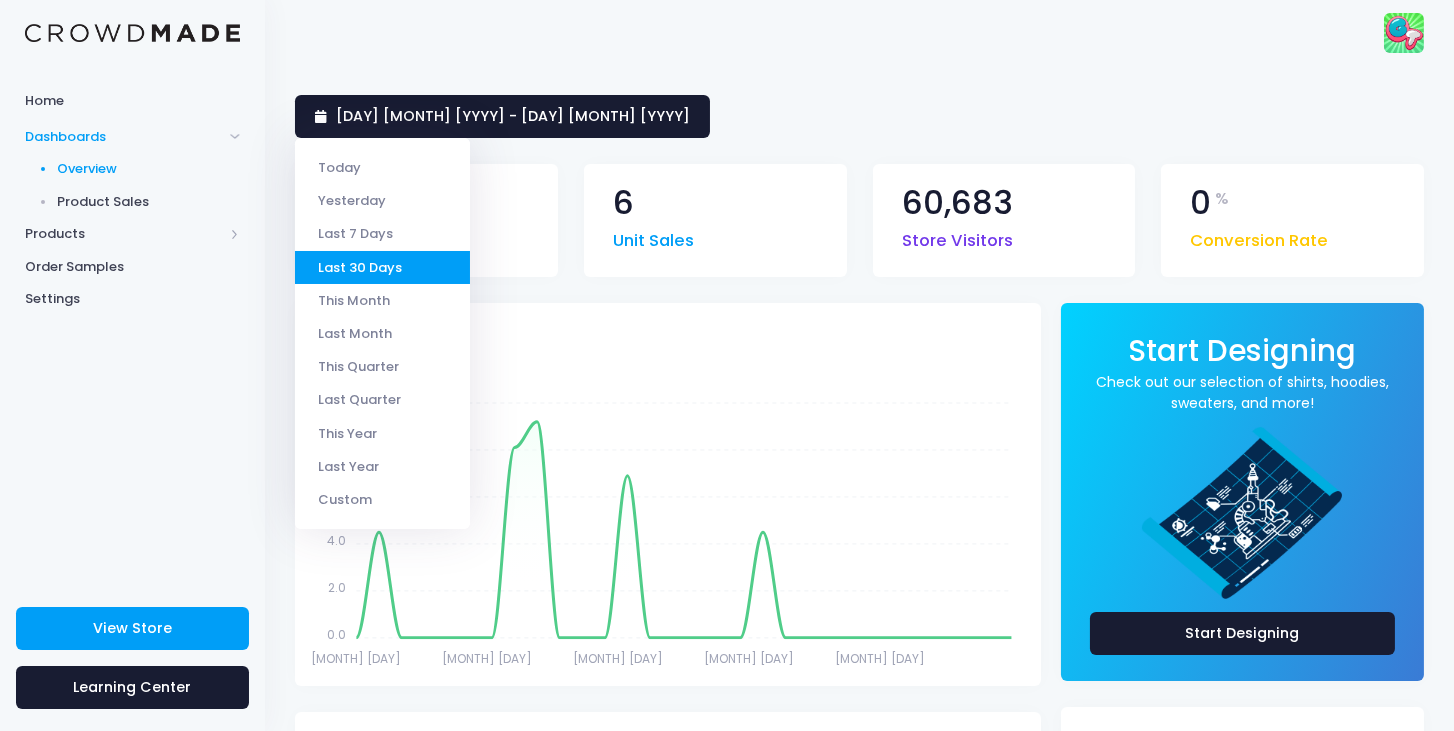 click on "[DAY] [MONTH] [YYYY] - [DAY] [MONTH] [YYYY]" at bounding box center [859, 116] 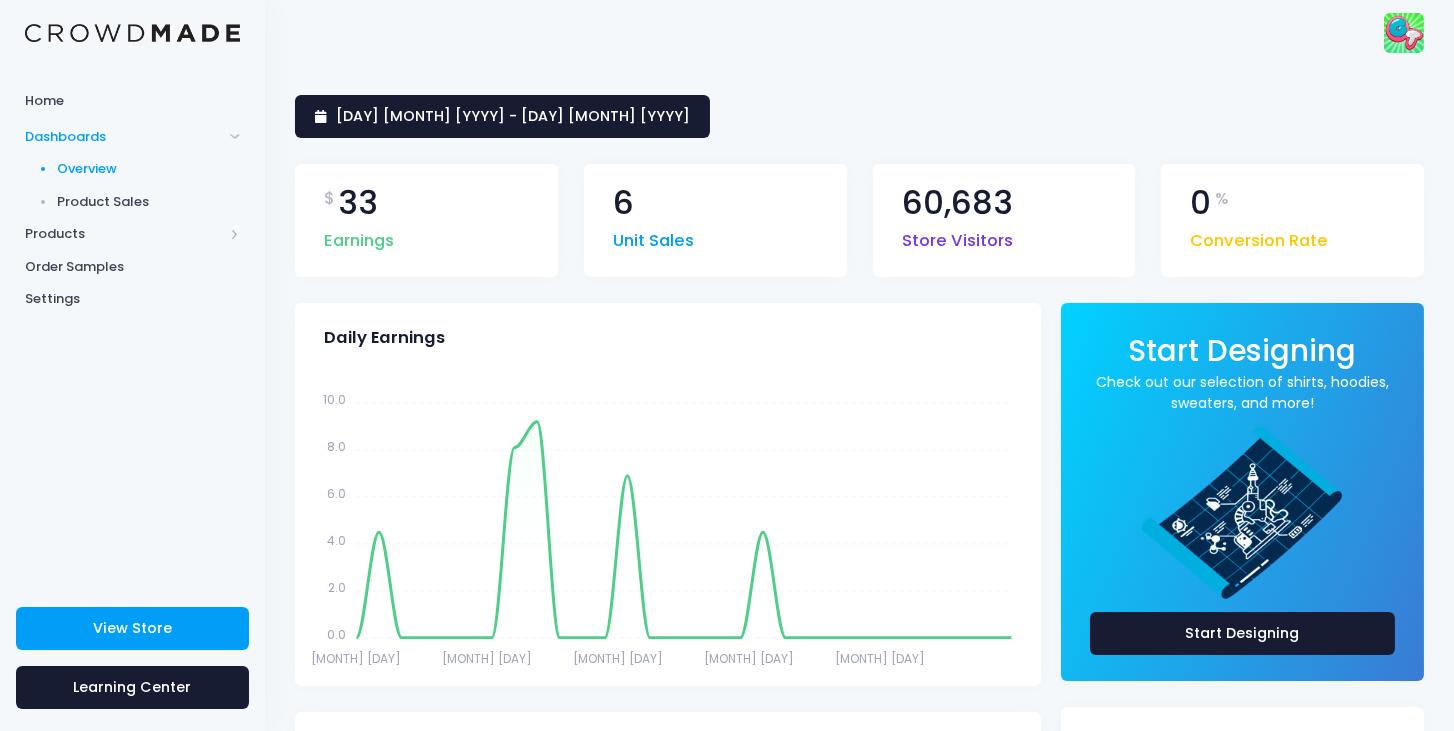 click on "Product Sales" at bounding box center (149, 202) 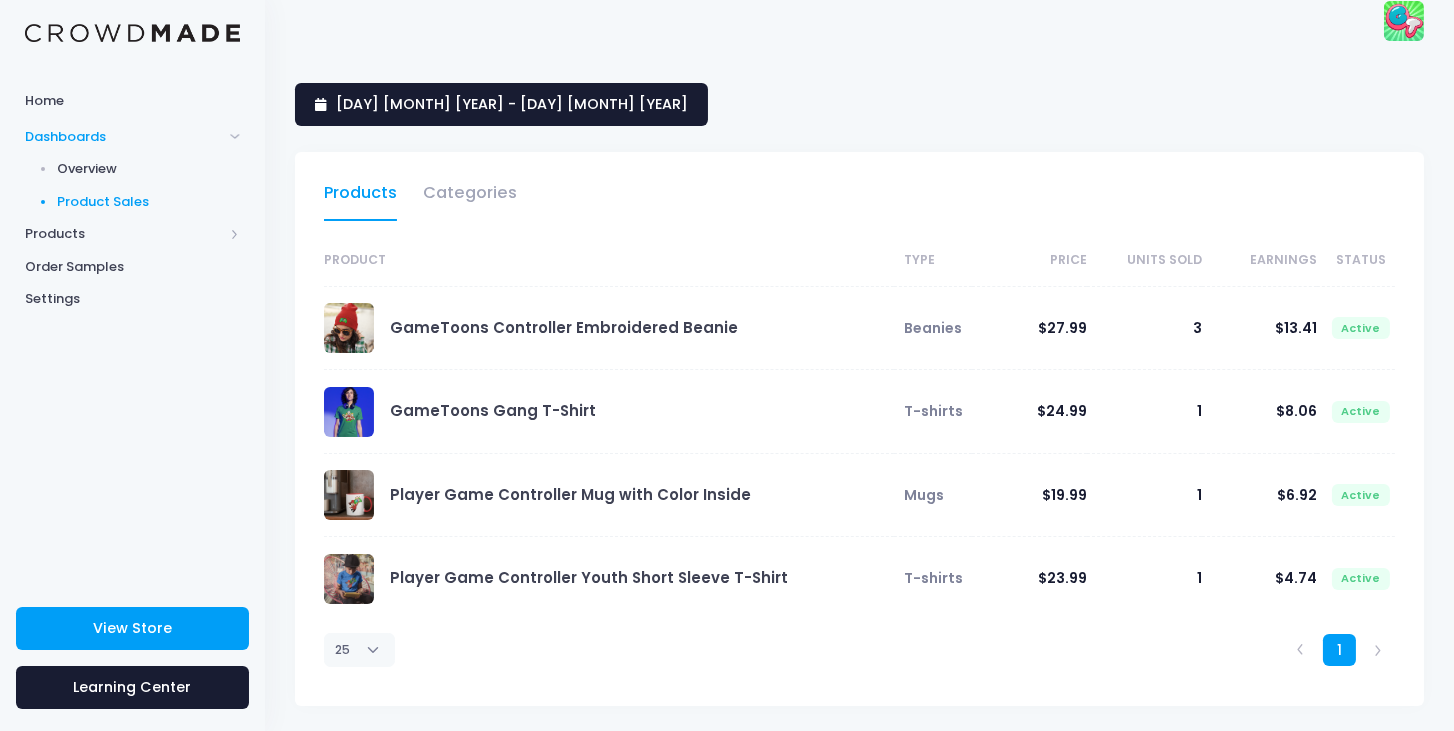 scroll, scrollTop: 15, scrollLeft: 0, axis: vertical 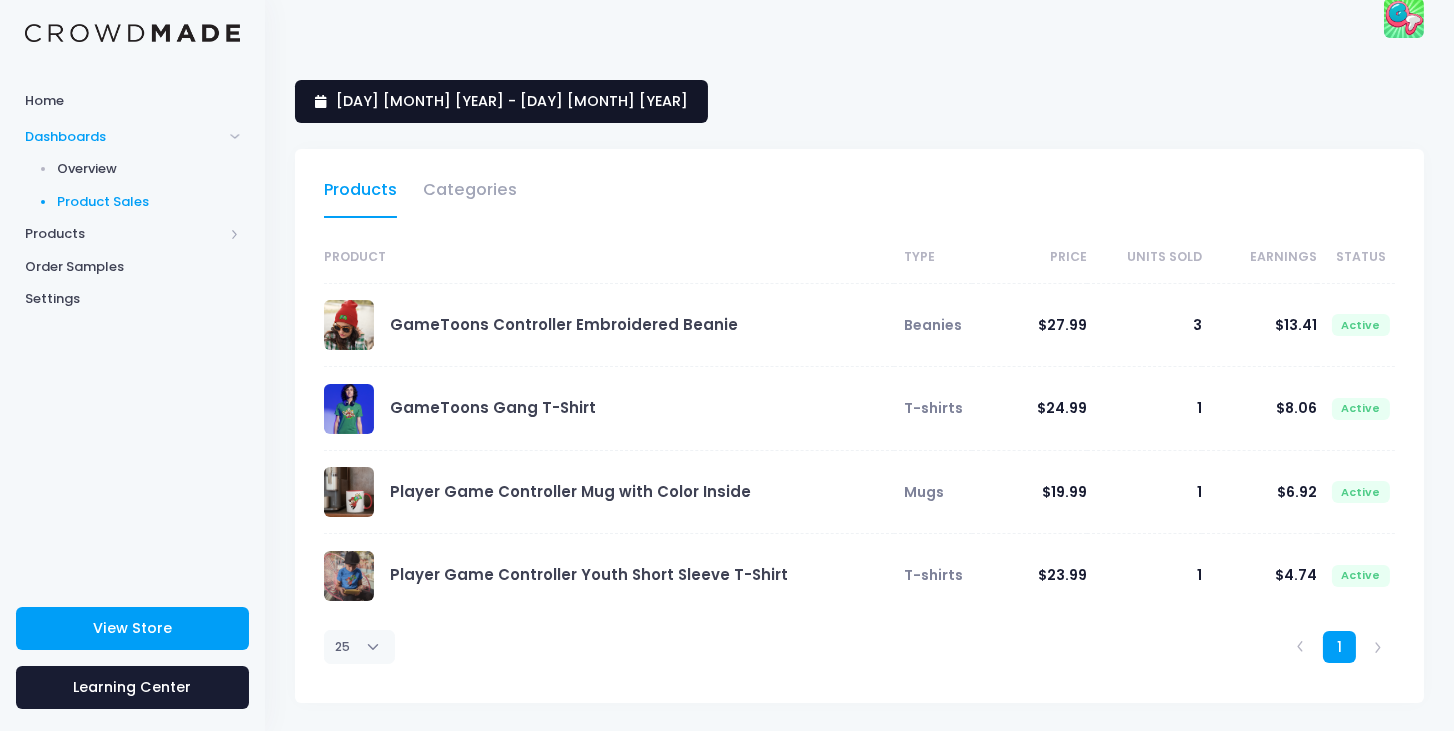 click on "[DAY] [MONTH] [YYYY] - [DAY] [MONTH] [YYYY]" at bounding box center (501, 101) 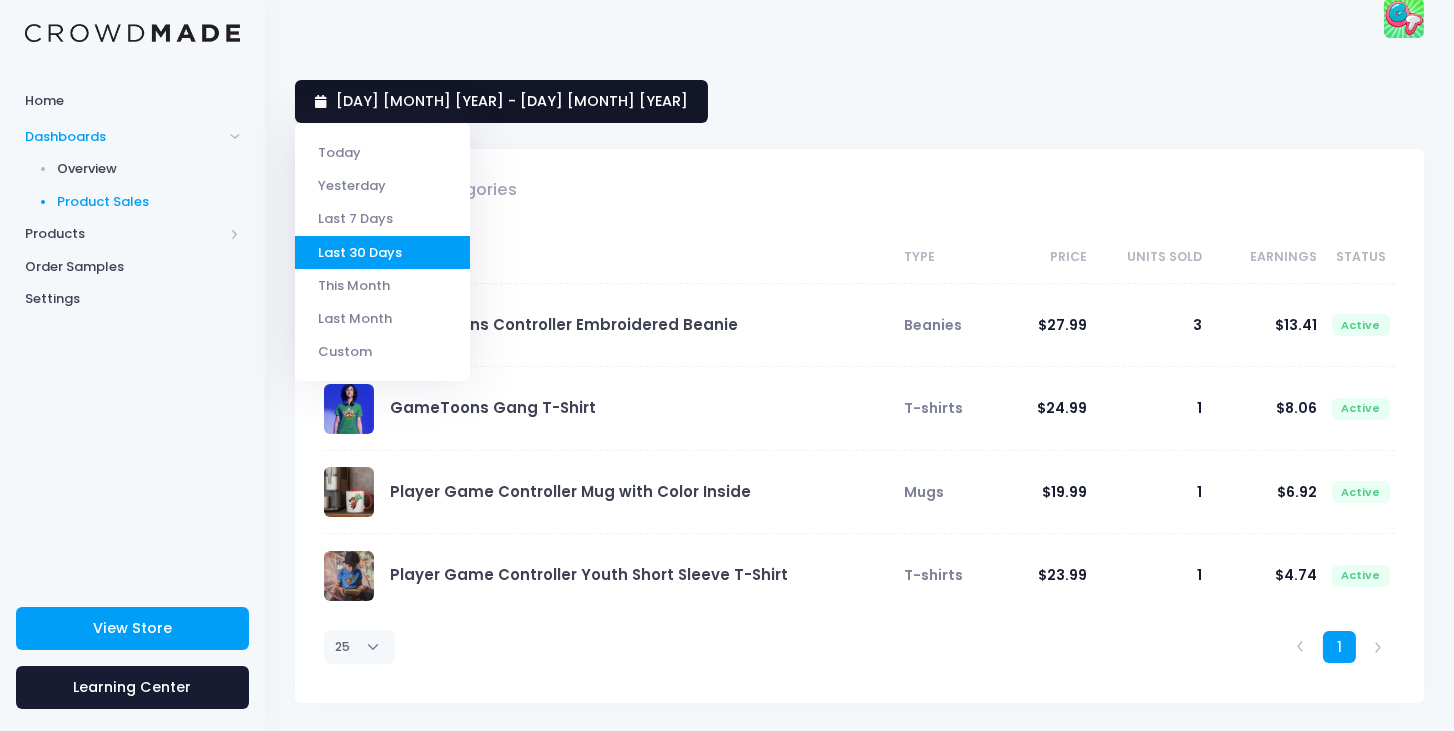 scroll, scrollTop: 0, scrollLeft: 0, axis: both 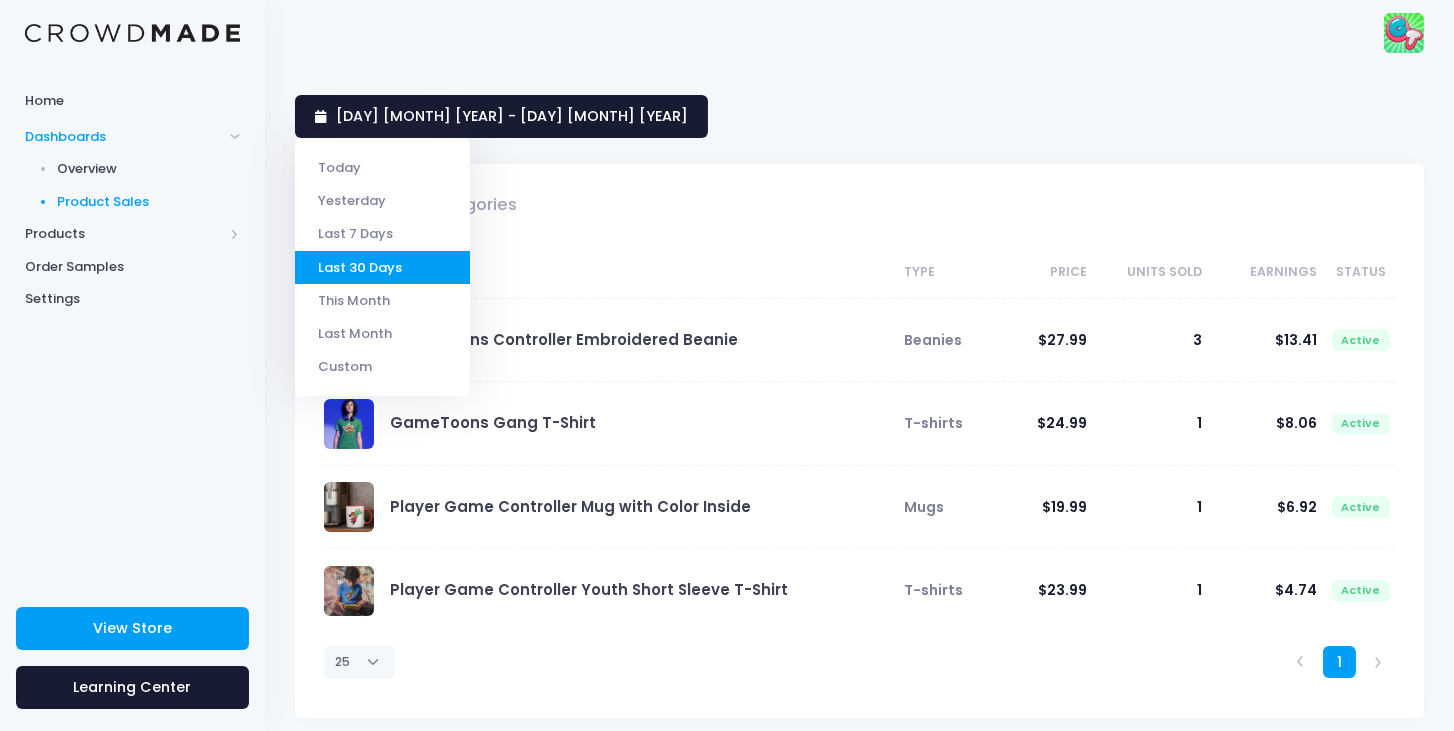 click on "[DAY] [MONTH] [YYYY] - [DAY] [MONTH] [YYYY]" at bounding box center (859, 116) 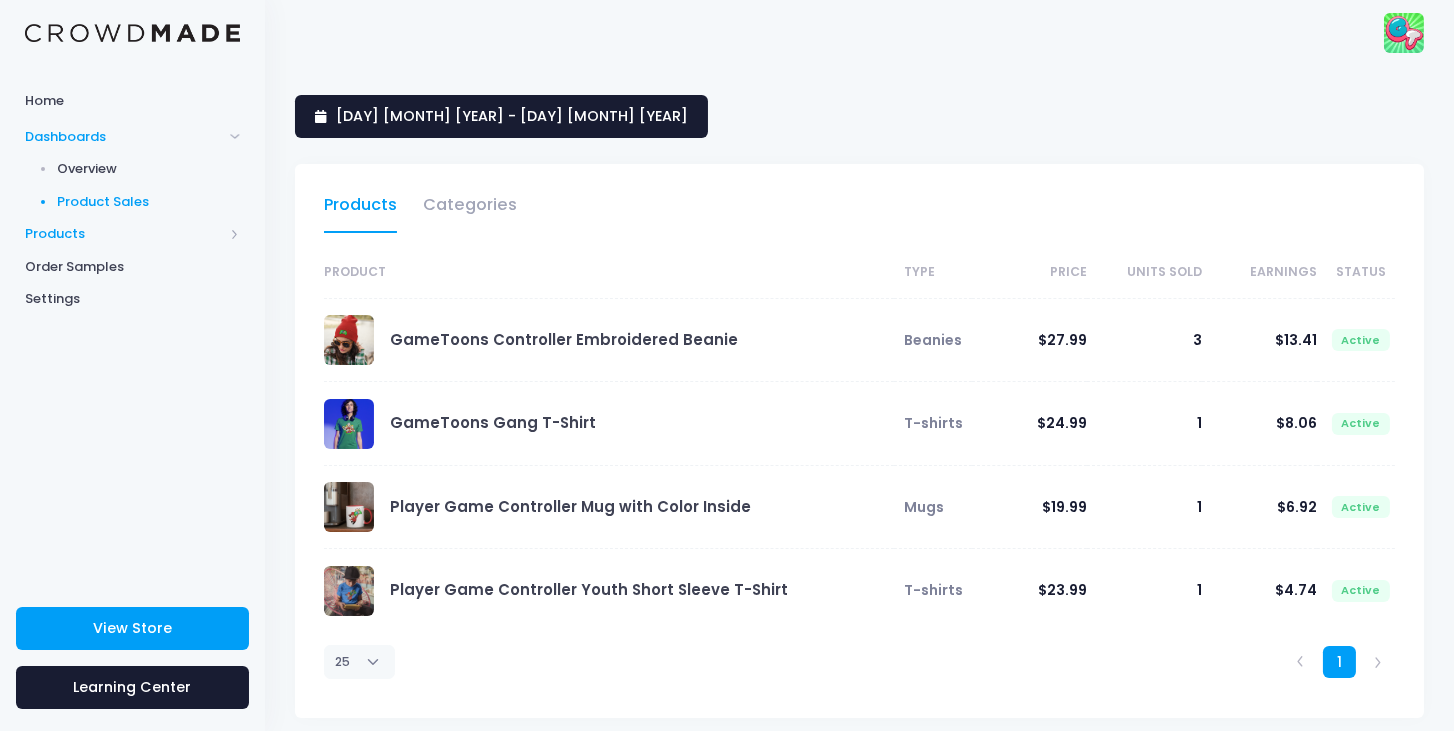 click on "Products" at bounding box center [124, 137] 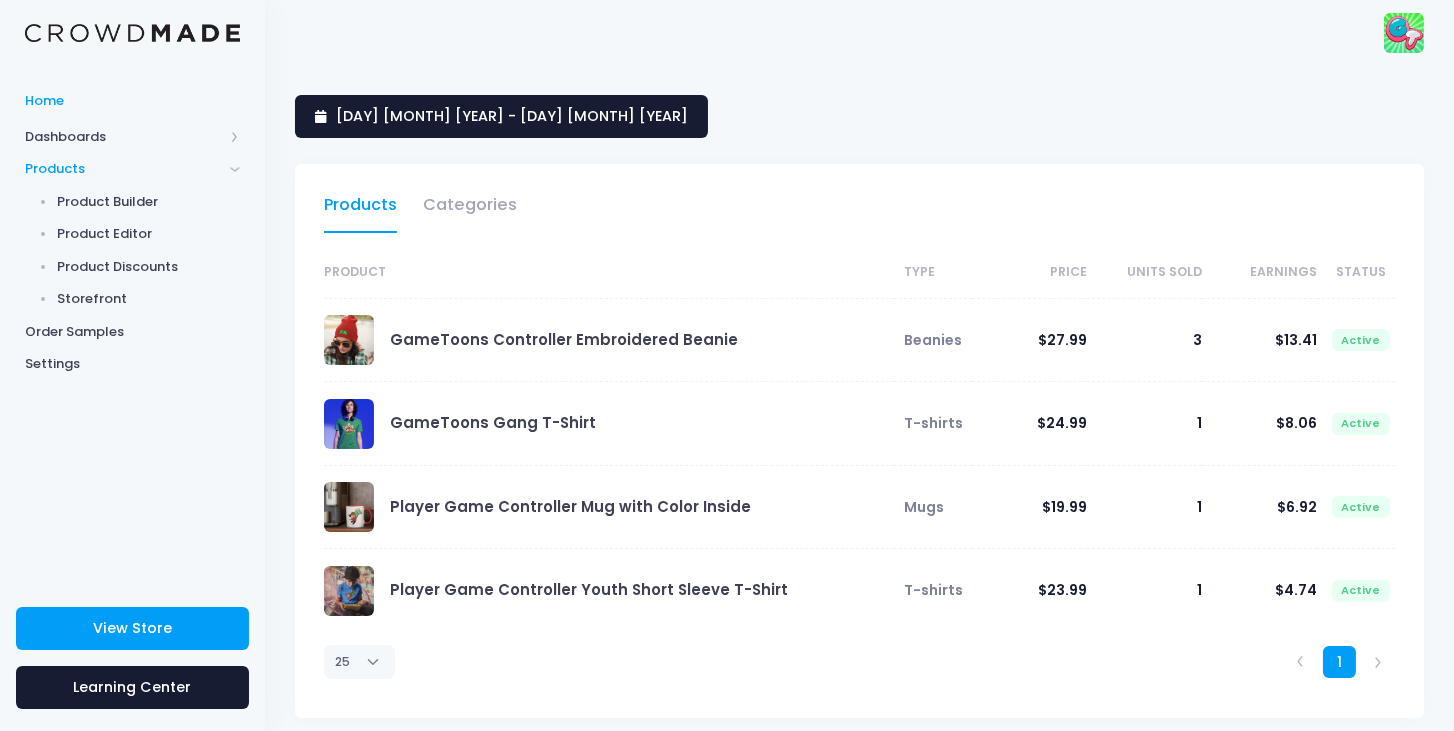 click on "Home" at bounding box center [132, 101] 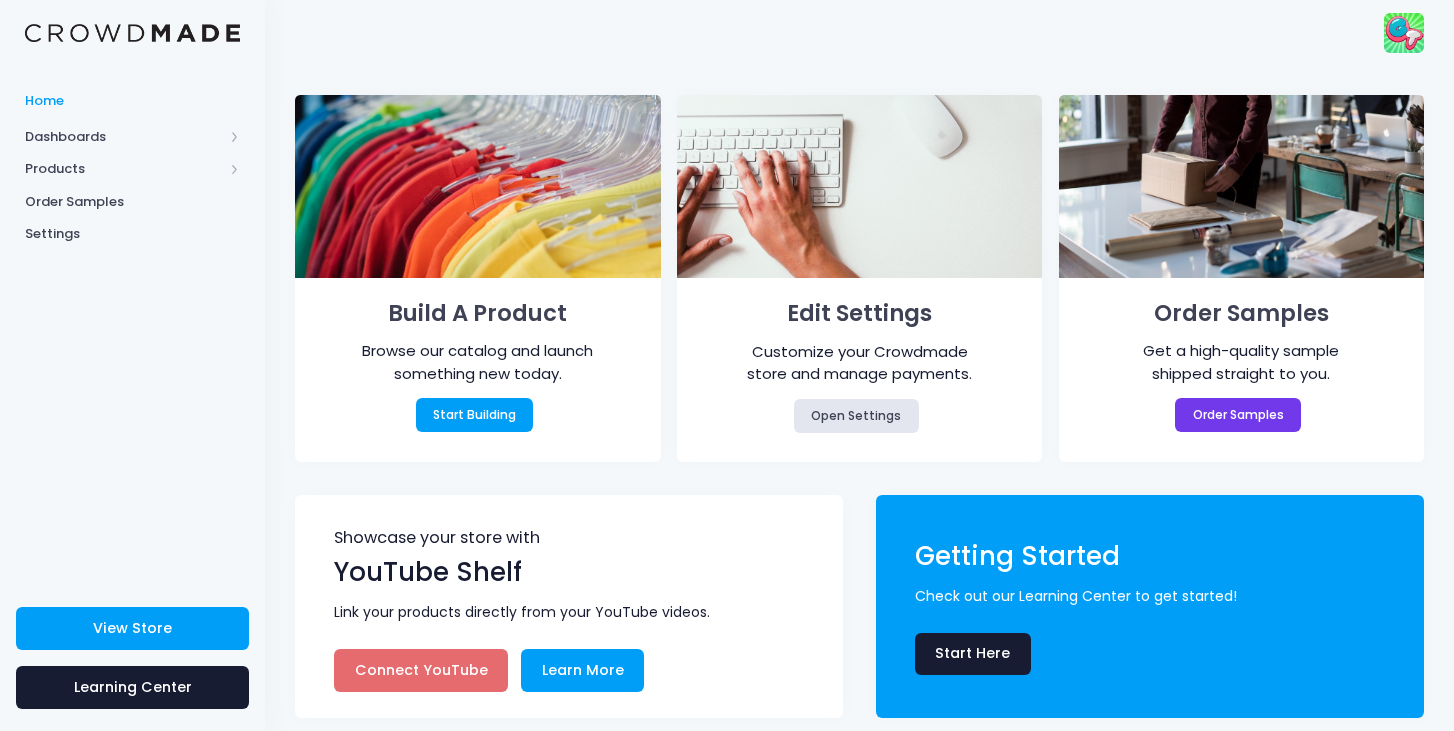 scroll, scrollTop: 0, scrollLeft: 0, axis: both 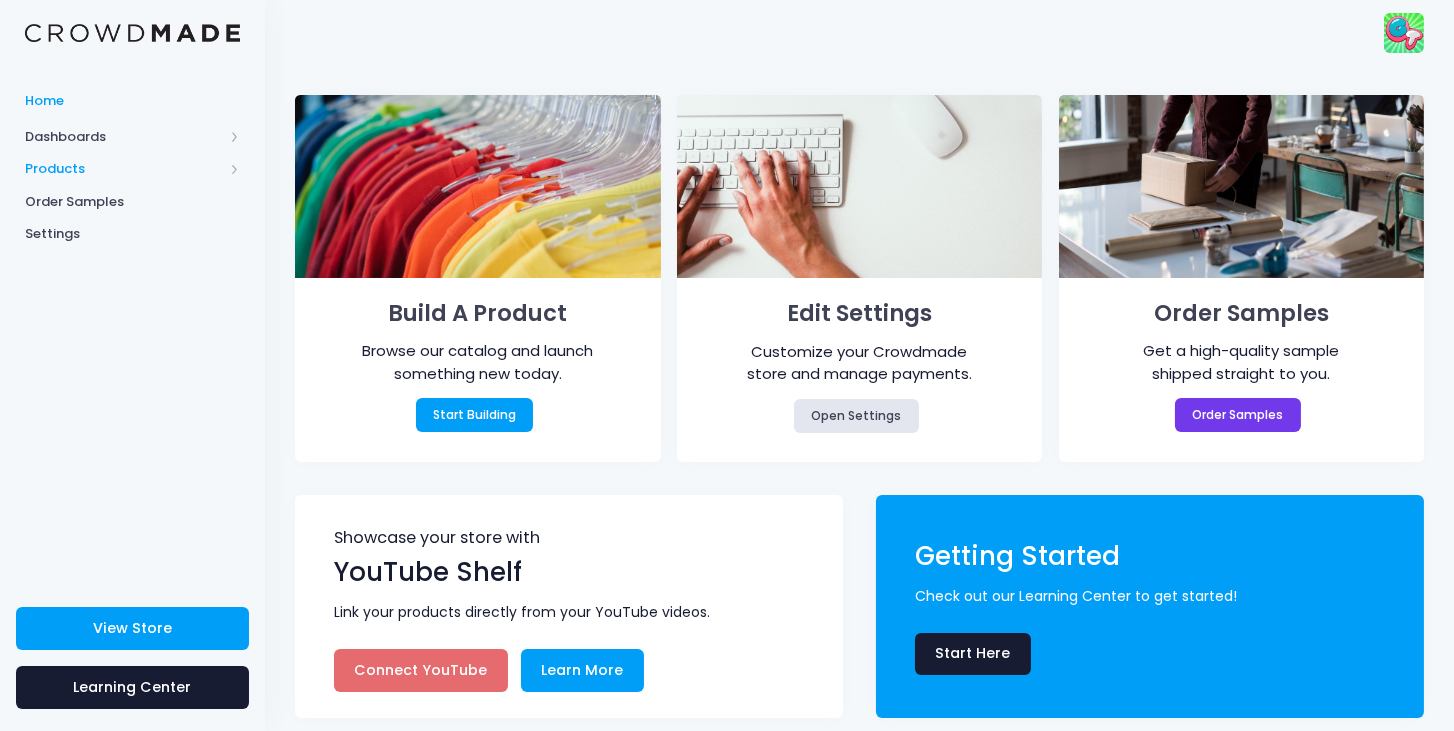click on "Products" at bounding box center (124, 137) 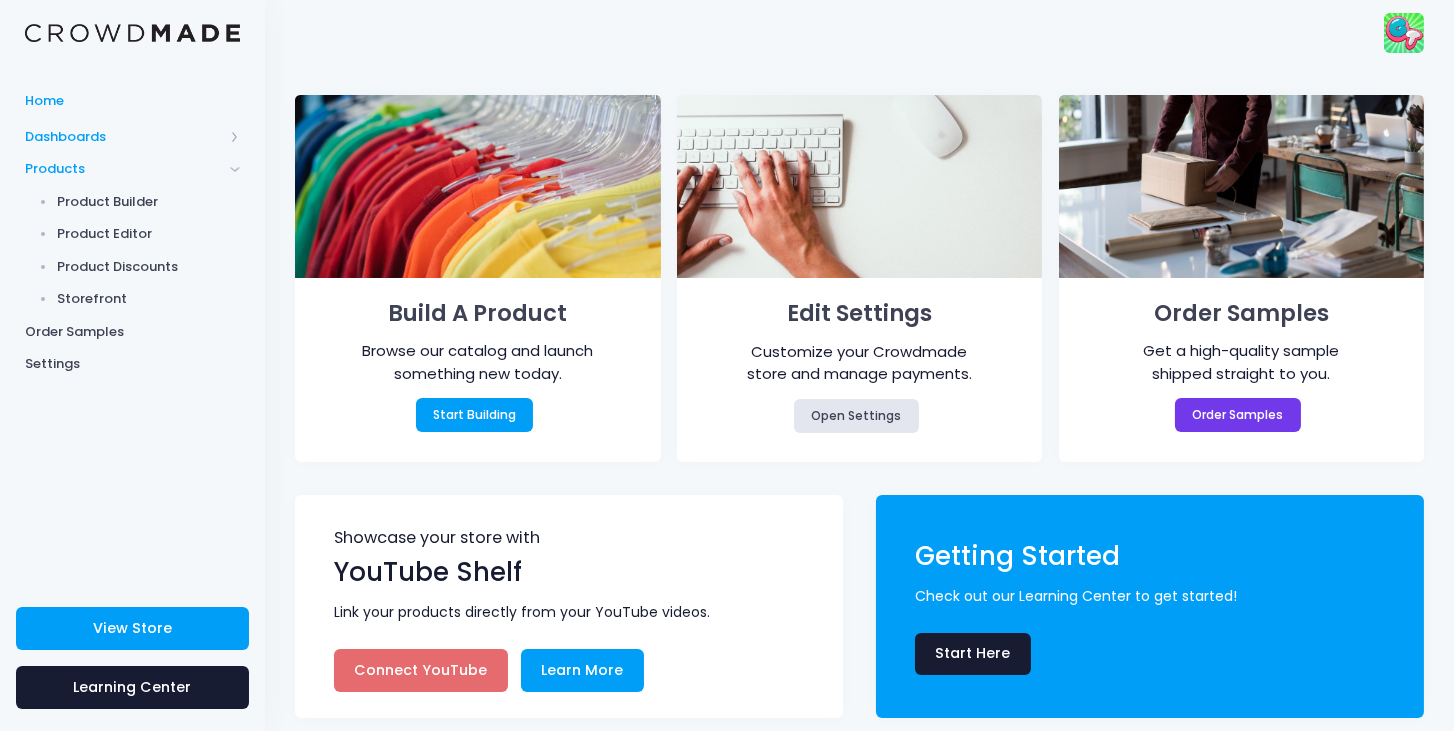 click on "Dashboards" at bounding box center (124, 137) 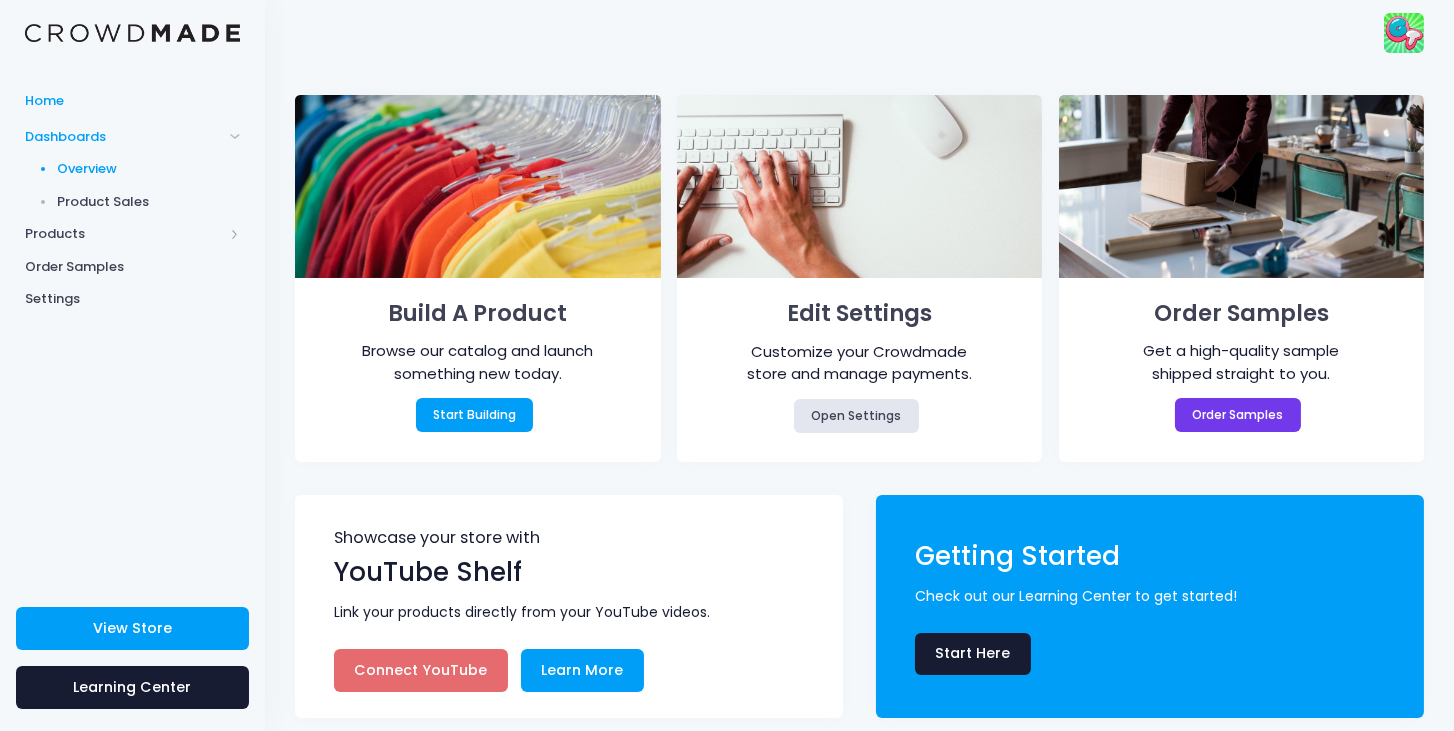 click on "Overview" at bounding box center (149, 169) 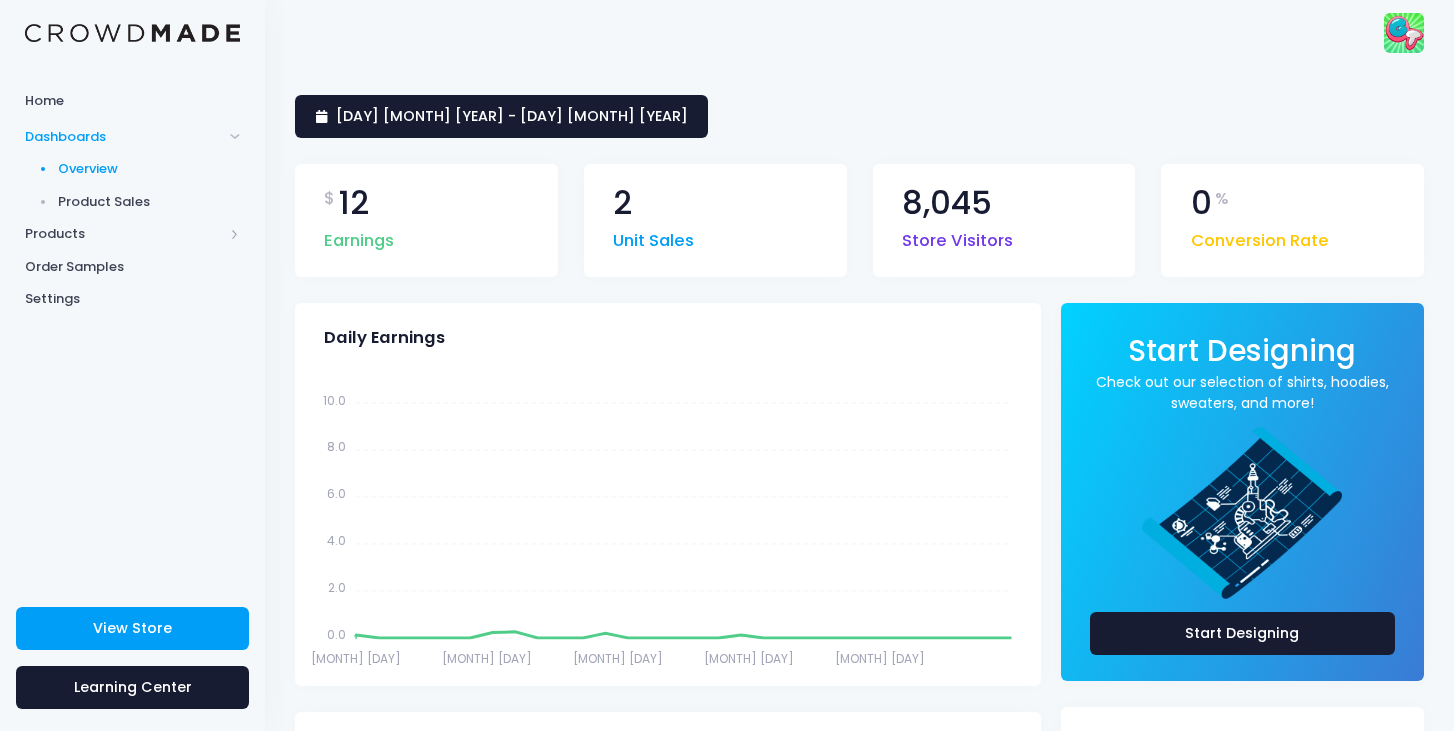scroll, scrollTop: 0, scrollLeft: 0, axis: both 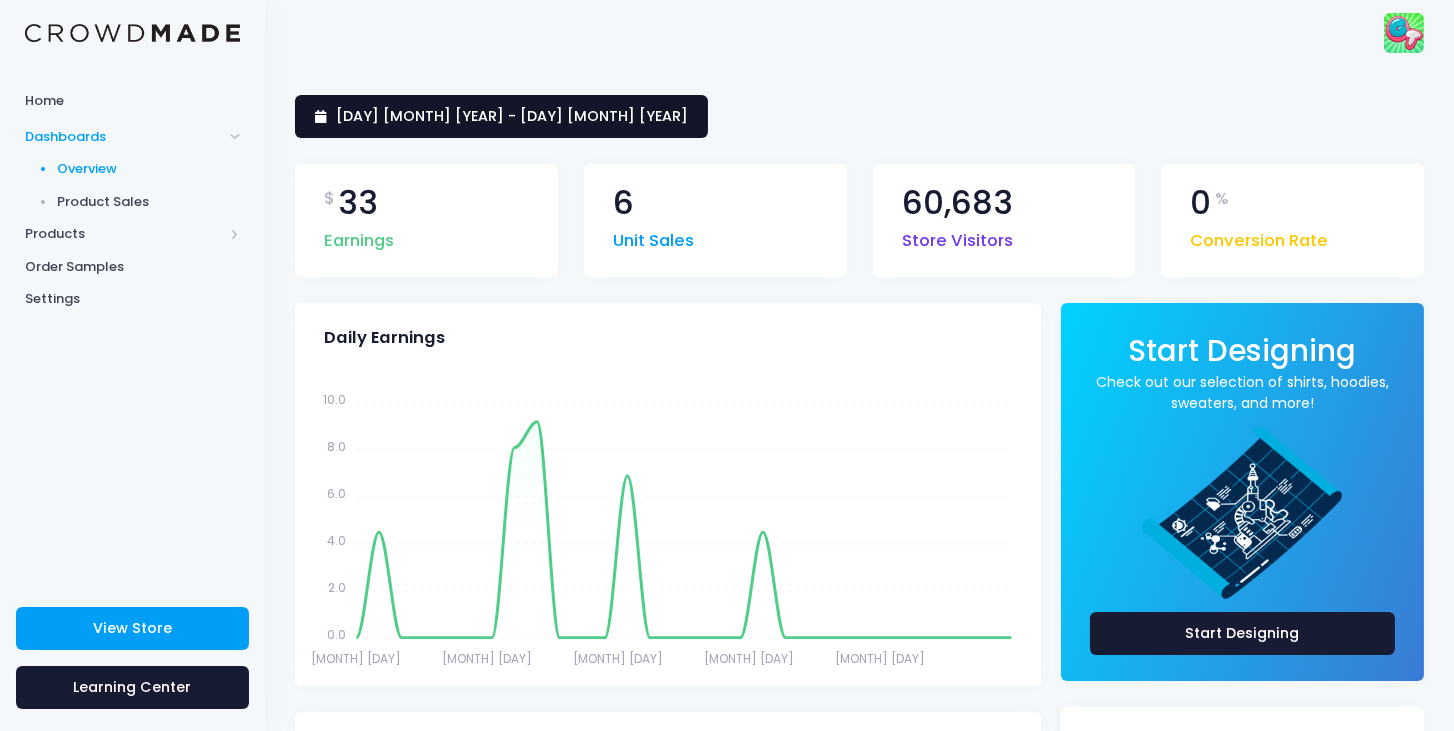 click on "[DAY] [MONTH] [YYYY] - [DAY] [MONTH] [YYYY]" at bounding box center [501, 116] 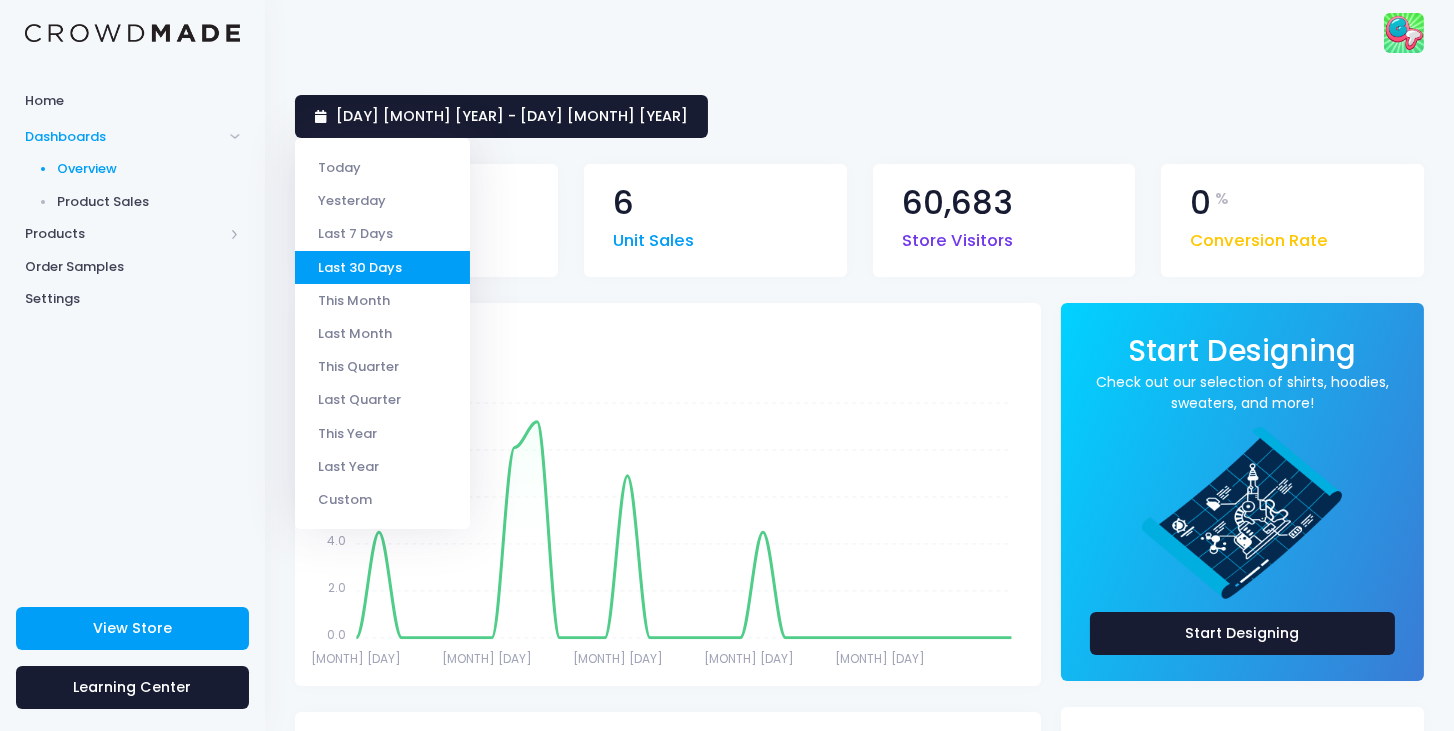 click on "$
33
Earnings
6
Unit Sales
60,683
Store Visitors
0
%
Conversion Rate" at bounding box center (859, 220) 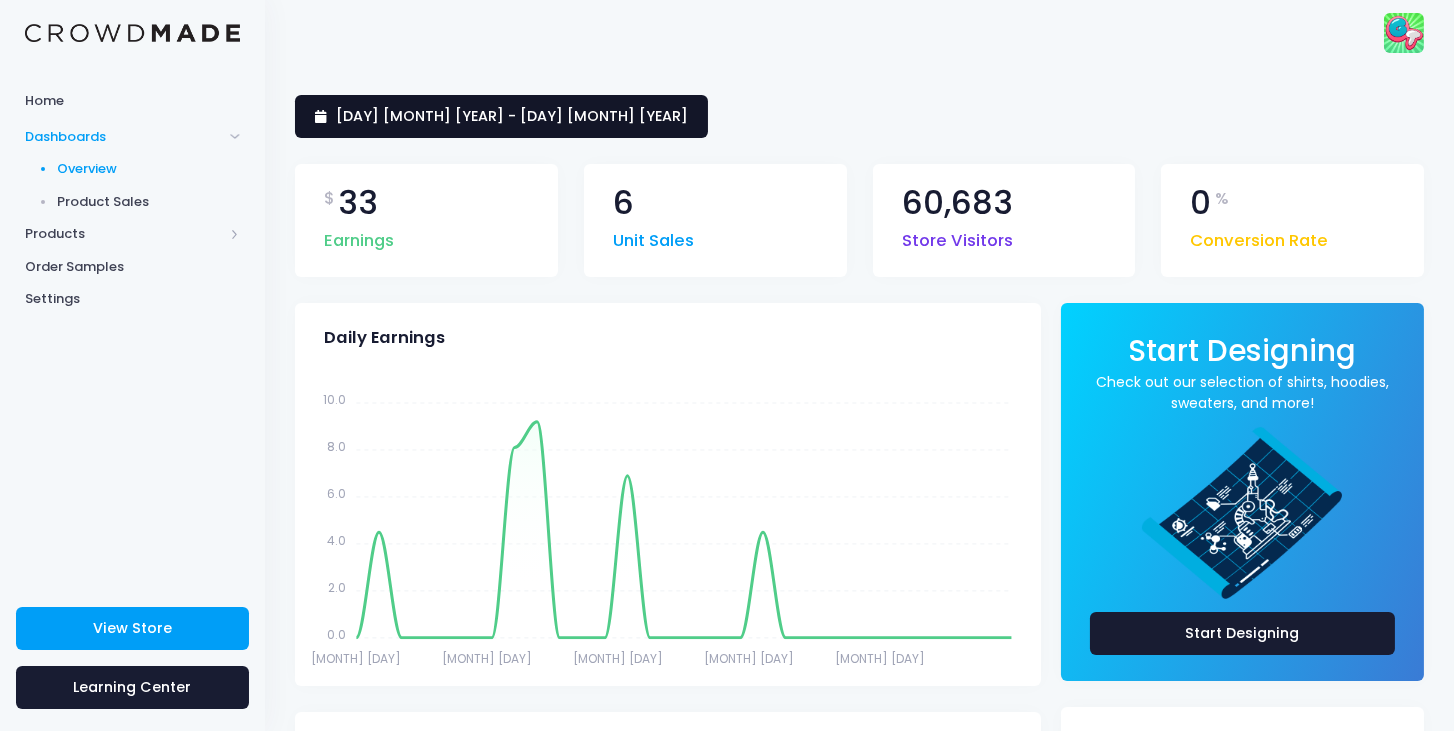 click on "[DAY] [MONTH] [YYYY] - [DAY] [MONTH] [YYYY]" at bounding box center (512, 116) 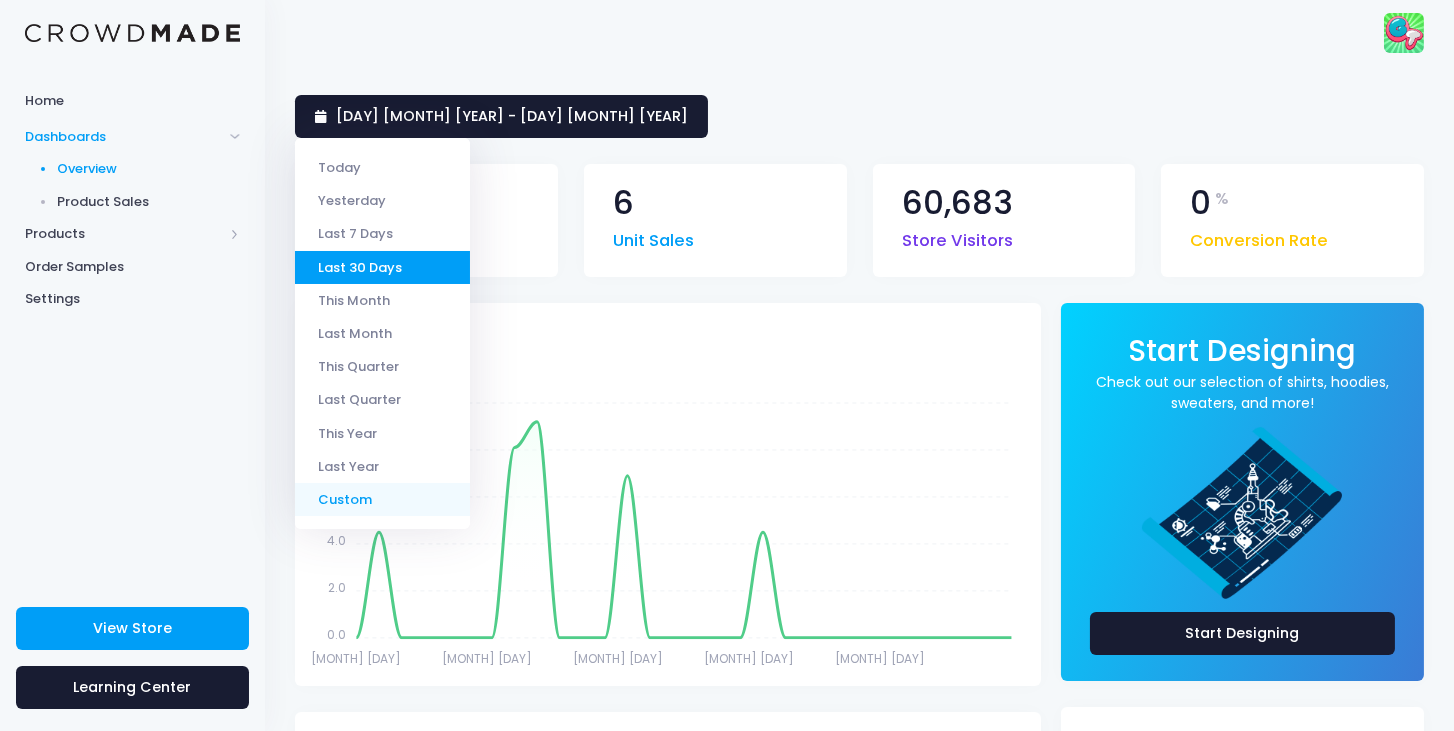 click on "Custom" at bounding box center (382, 499) 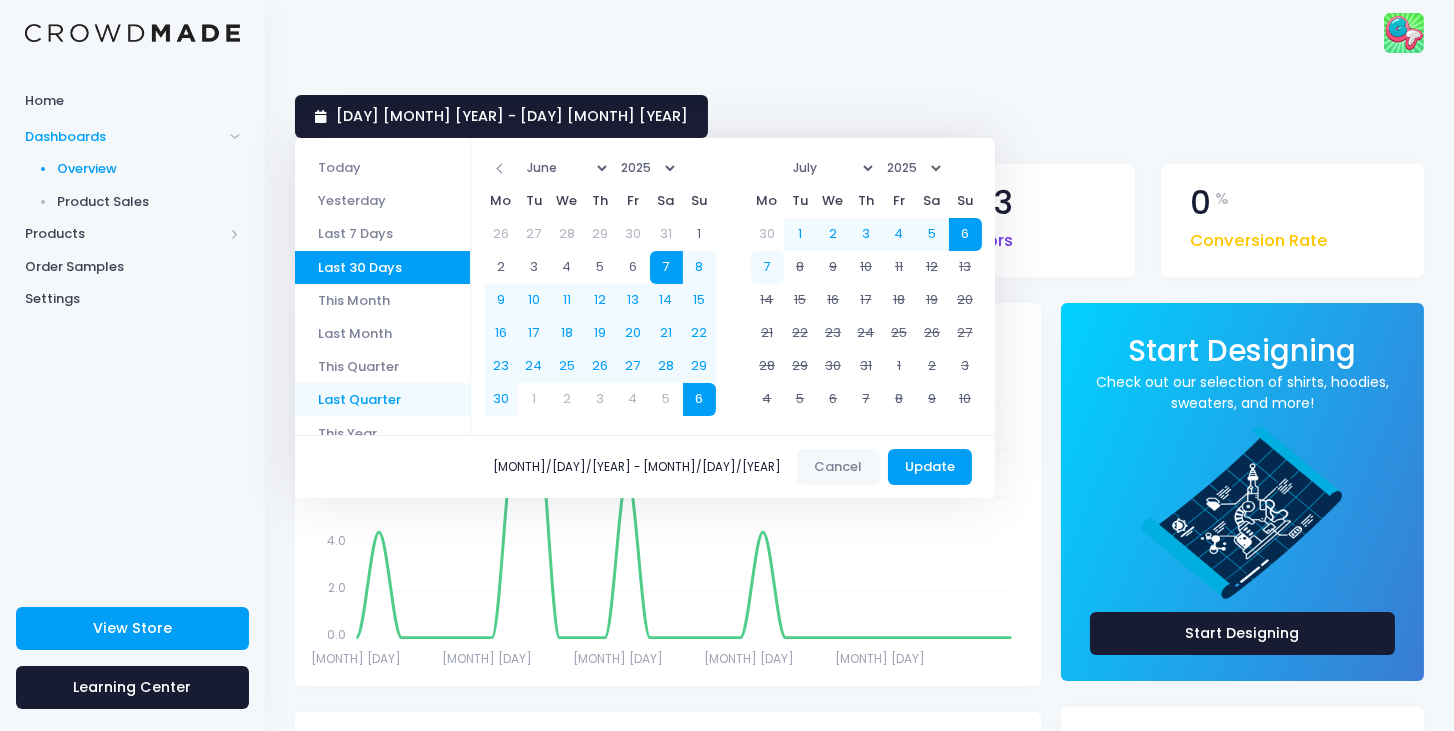 click on "Last Quarter" at bounding box center (382, 399) 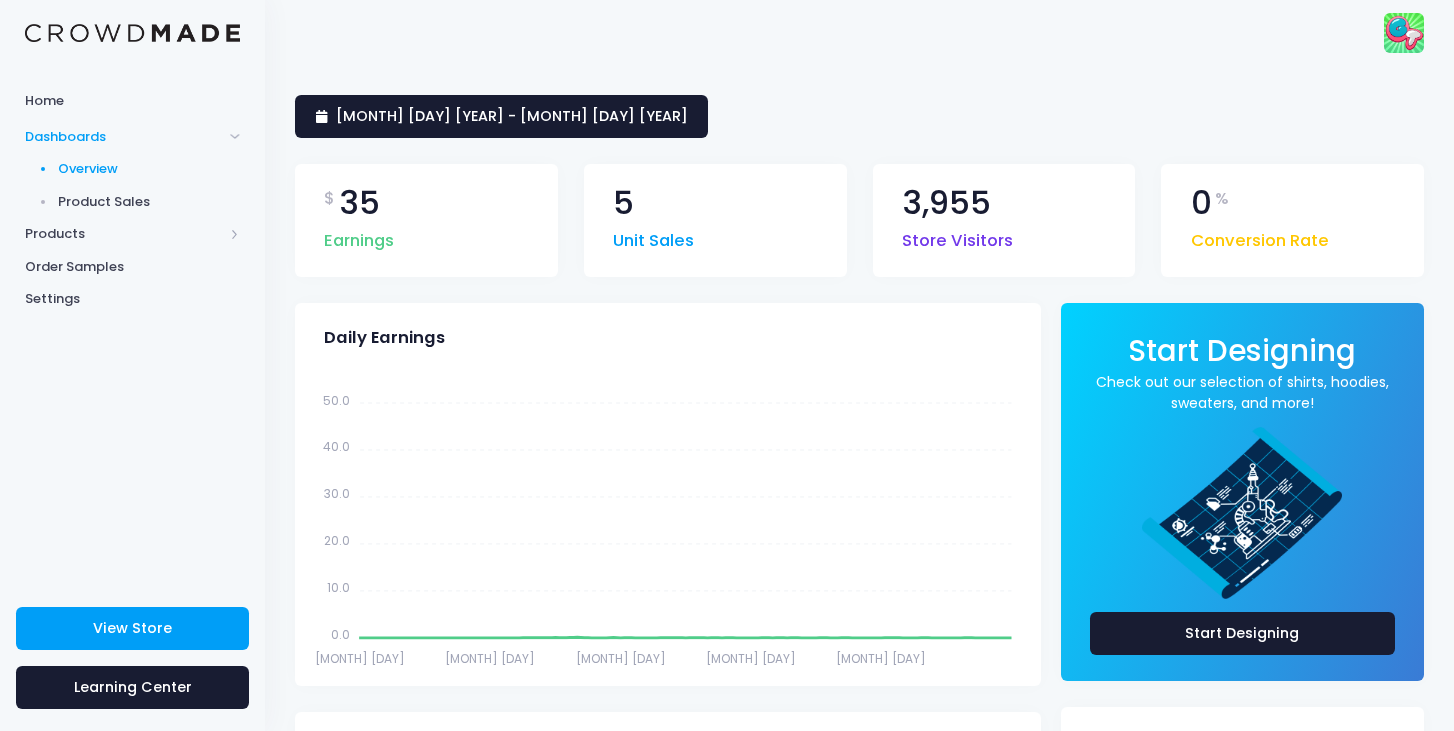 scroll, scrollTop: 0, scrollLeft: 0, axis: both 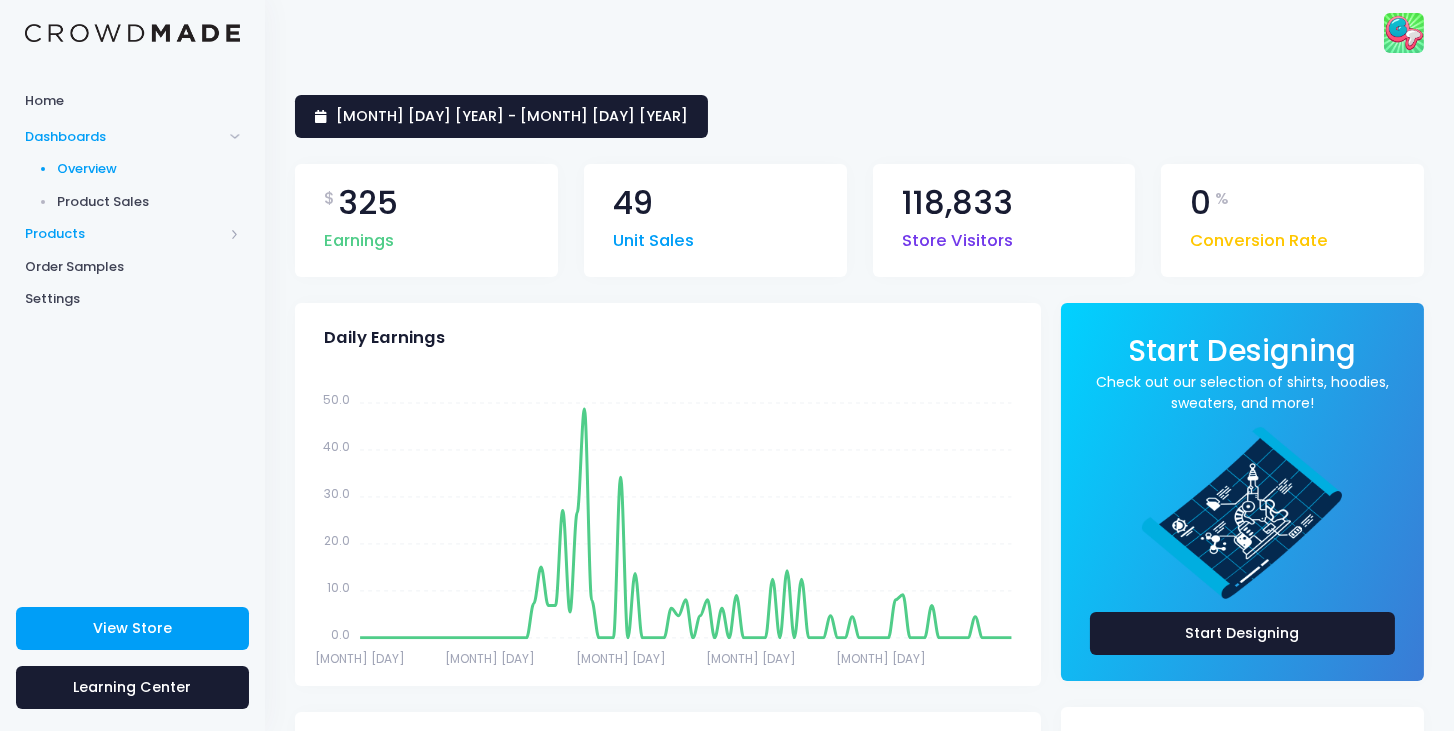click on "Products" at bounding box center (124, 137) 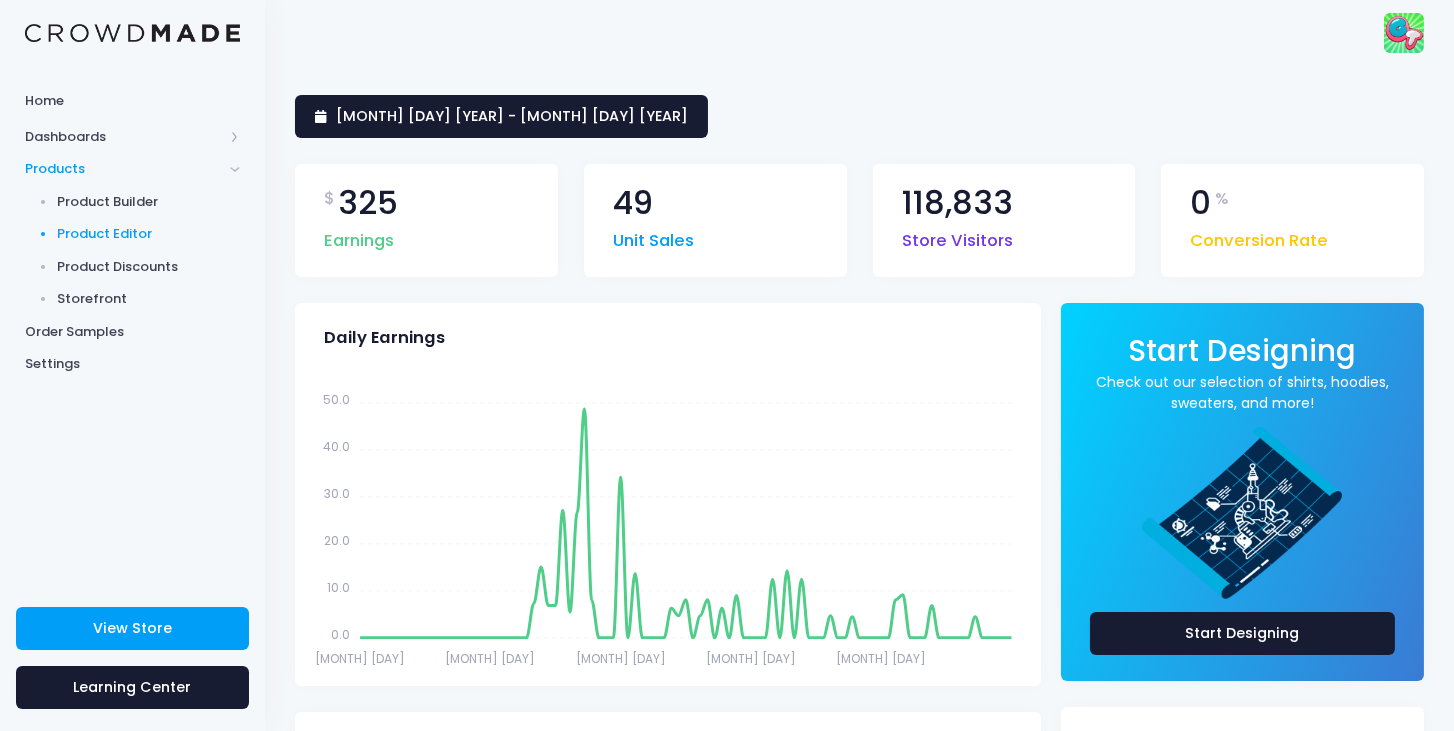 click on "Product Editor" at bounding box center (149, 234) 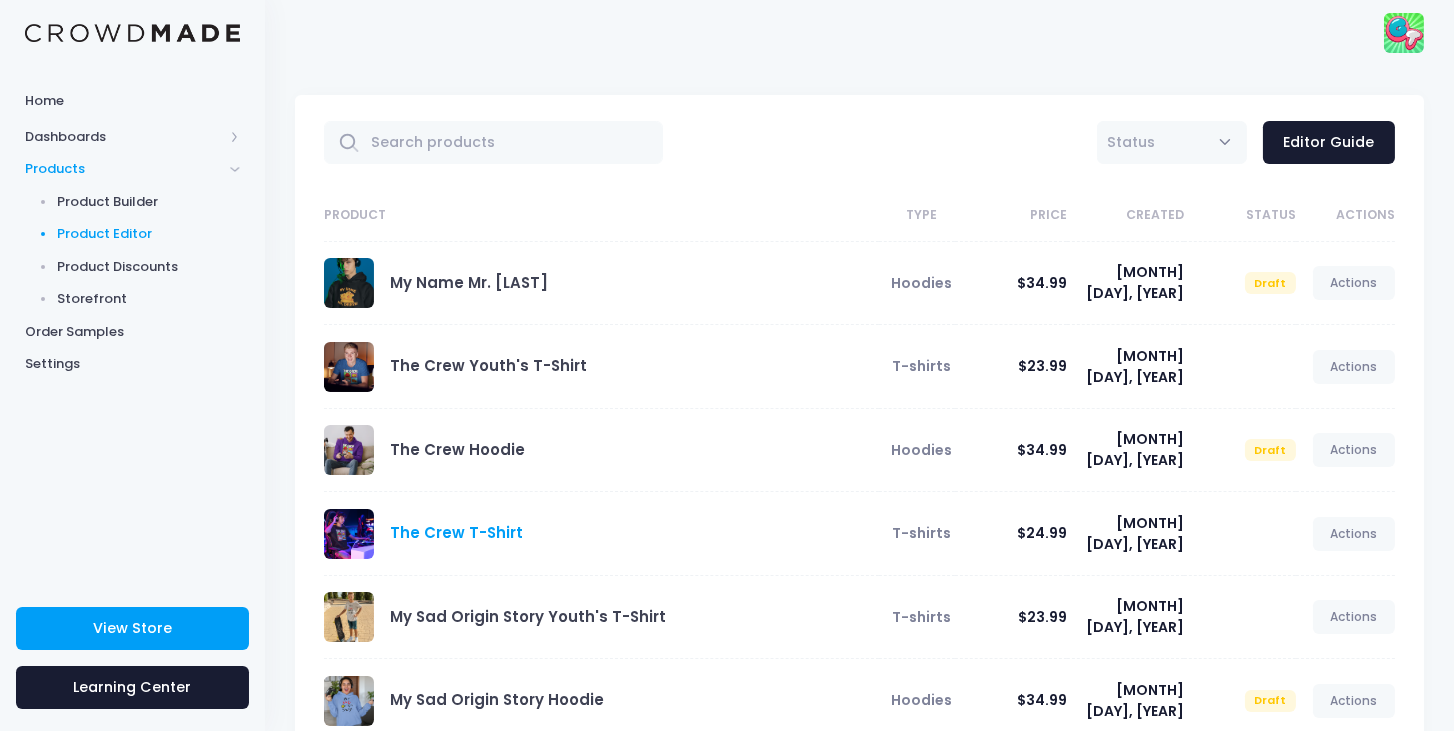 scroll, scrollTop: 0, scrollLeft: 0, axis: both 